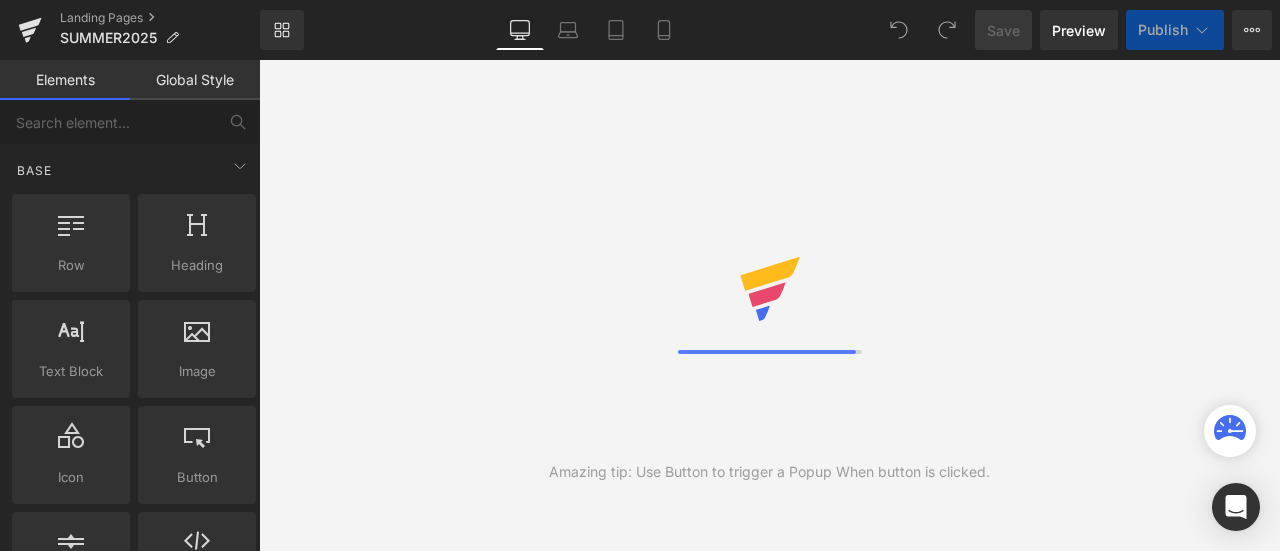 scroll, scrollTop: 0, scrollLeft: 0, axis: both 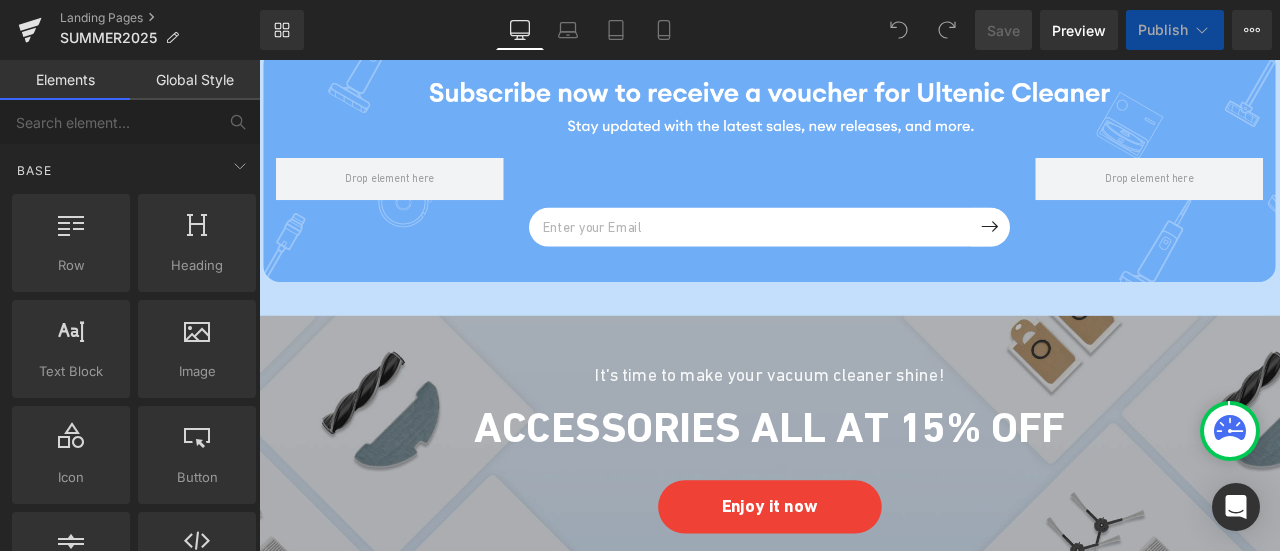 click on "It's time to make your vacuum cleaner shine!
Heading
Accessories all at 15% off
Heading
Enjoy it now
Button
Row" at bounding box center [864, 497] 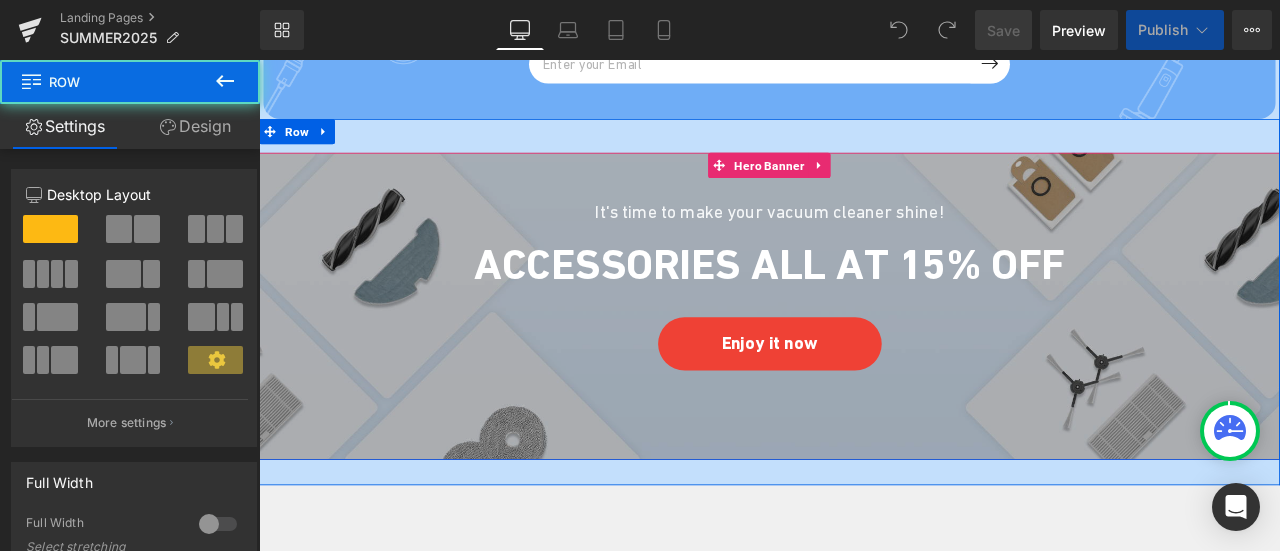scroll, scrollTop: 3757, scrollLeft: 0, axis: vertical 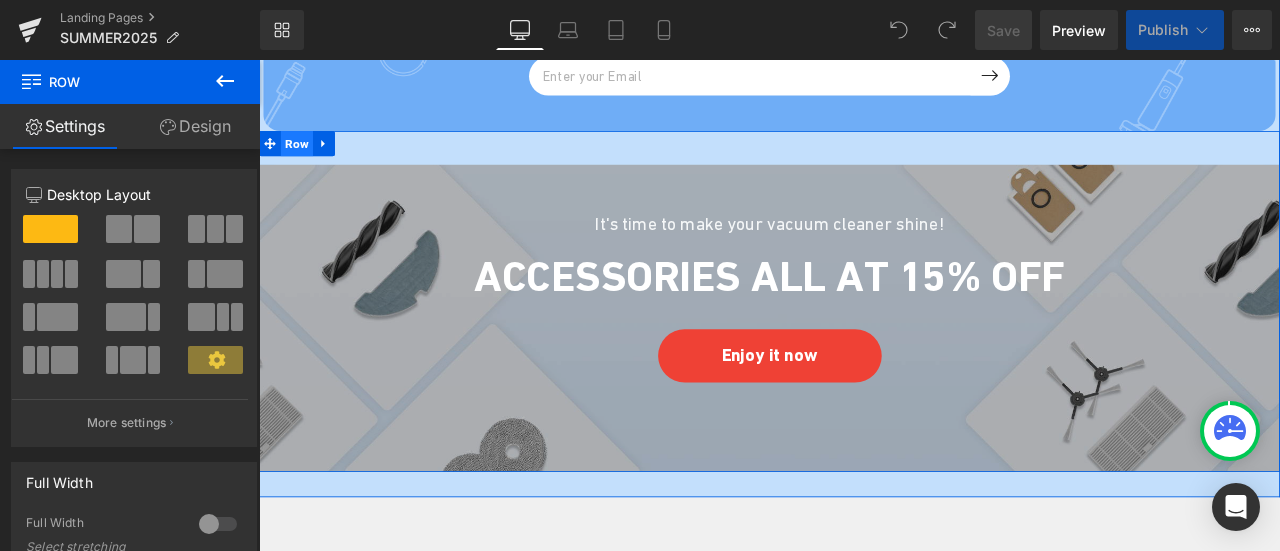 click on "Row" at bounding box center [304, 159] 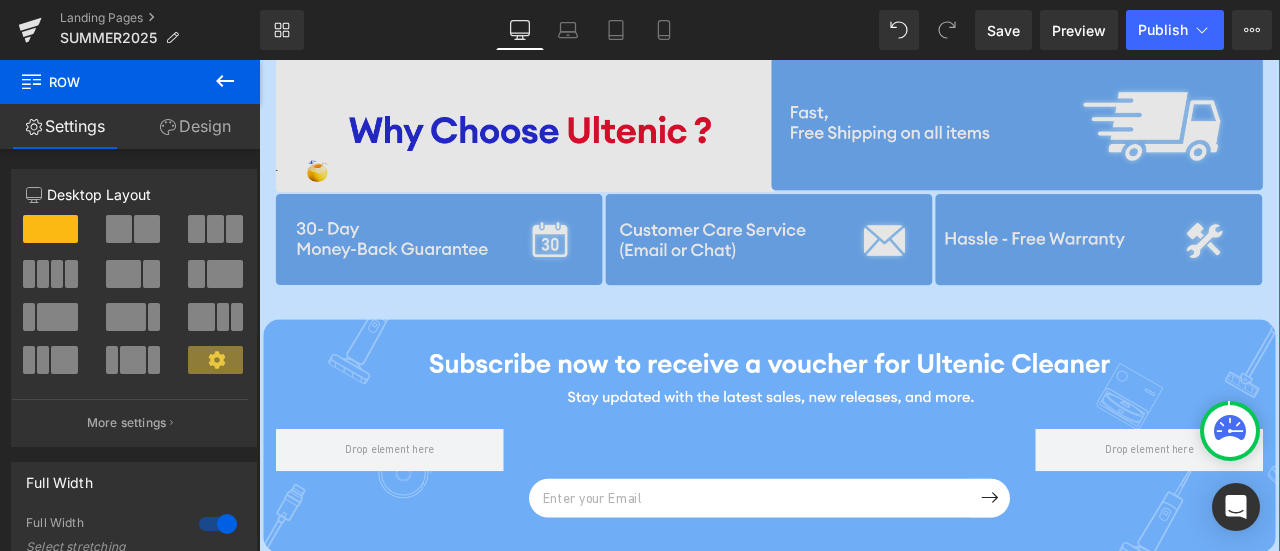 scroll, scrollTop: 3657, scrollLeft: 0, axis: vertical 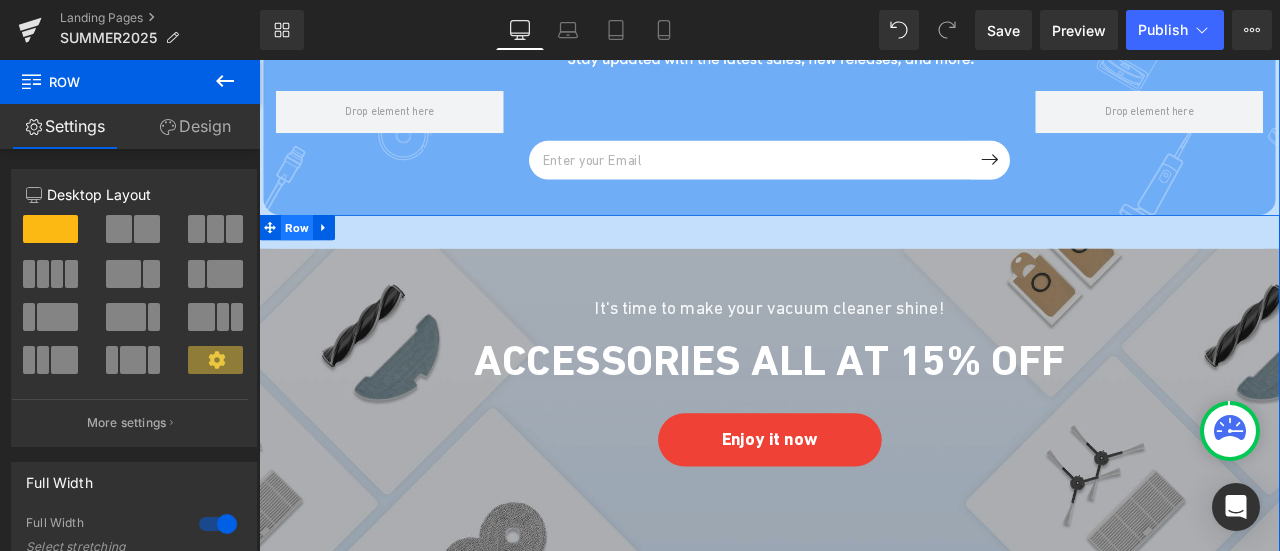 click on "Row" at bounding box center (304, 259) 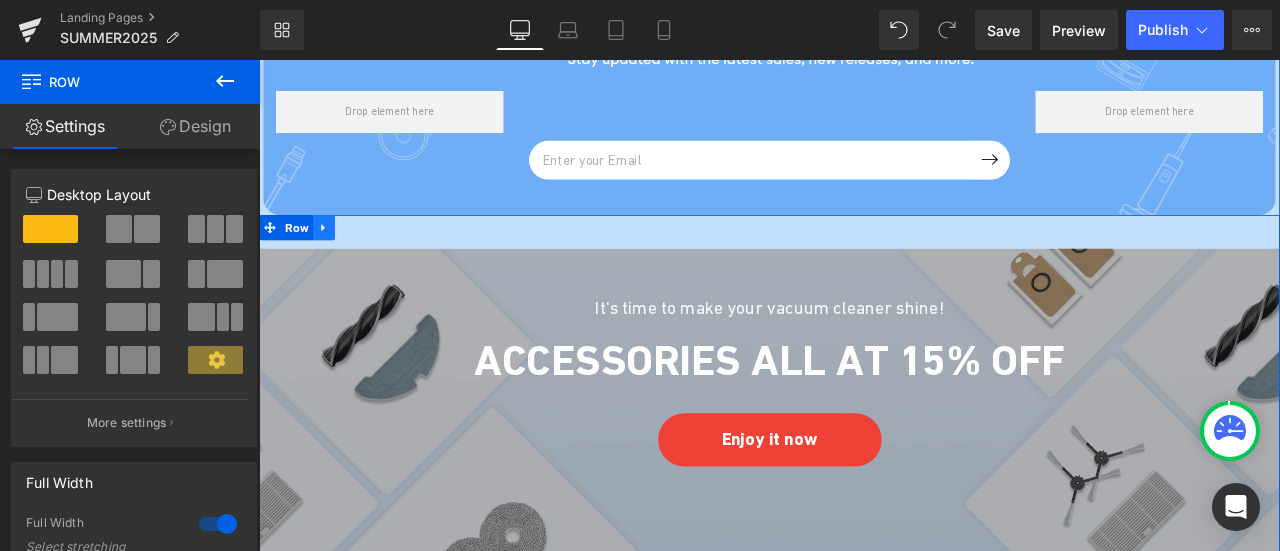 click 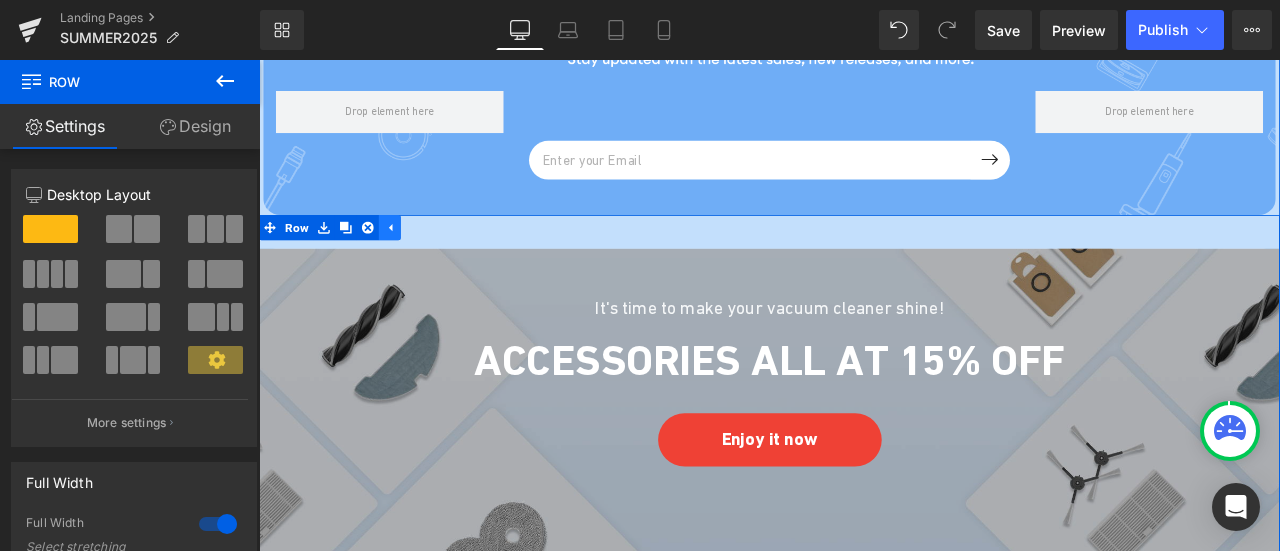 click at bounding box center (414, 259) 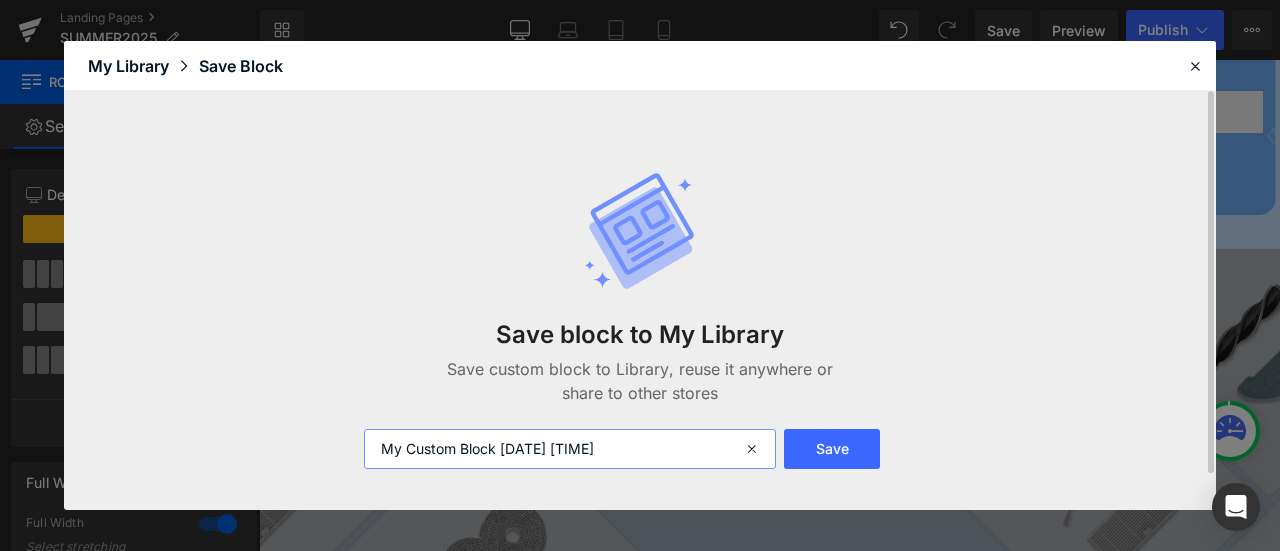 drag, startPoint x: 492, startPoint y: 447, endPoint x: 373, endPoint y: 441, distance: 119.15116 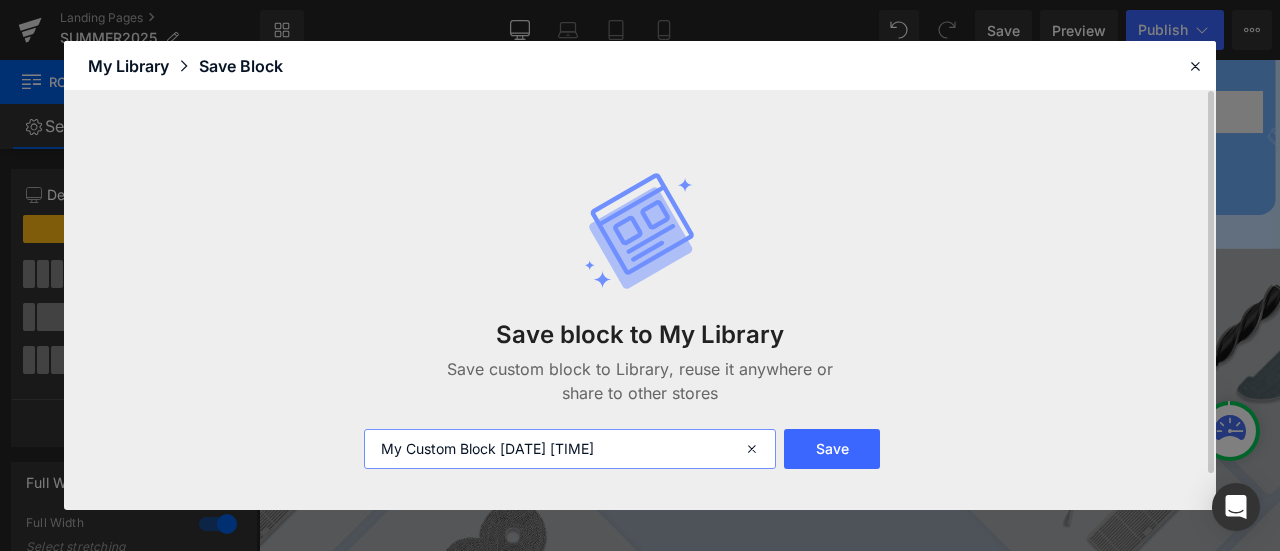 drag, startPoint x: 497, startPoint y: 449, endPoint x: 361, endPoint y: 446, distance: 136.03308 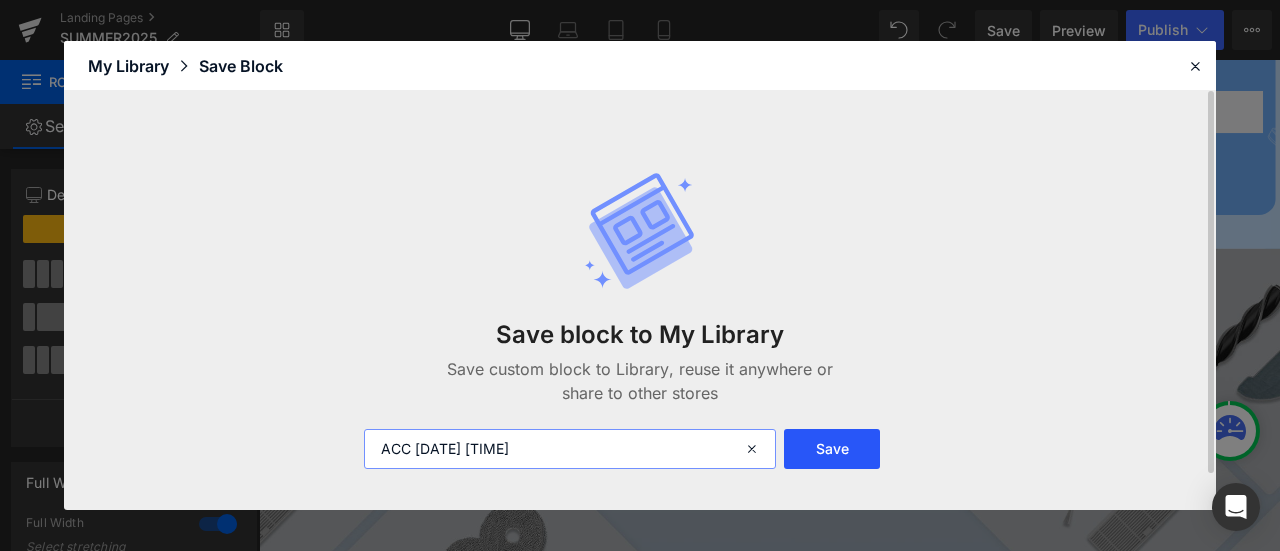 type on "[DATE] [TIME]" 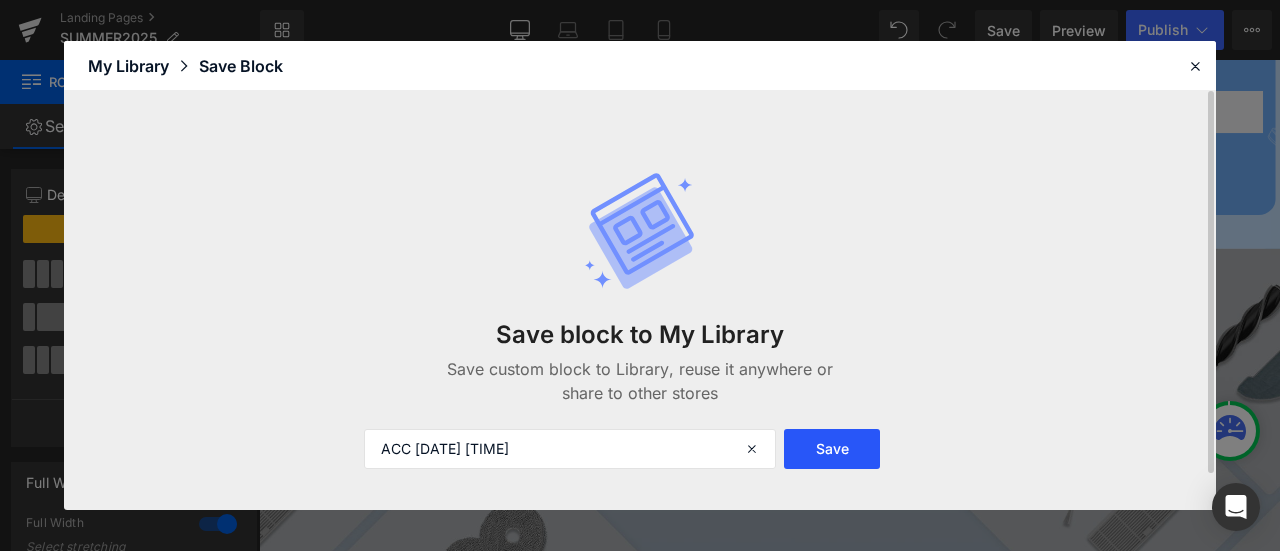 click on "Save" at bounding box center (832, 449) 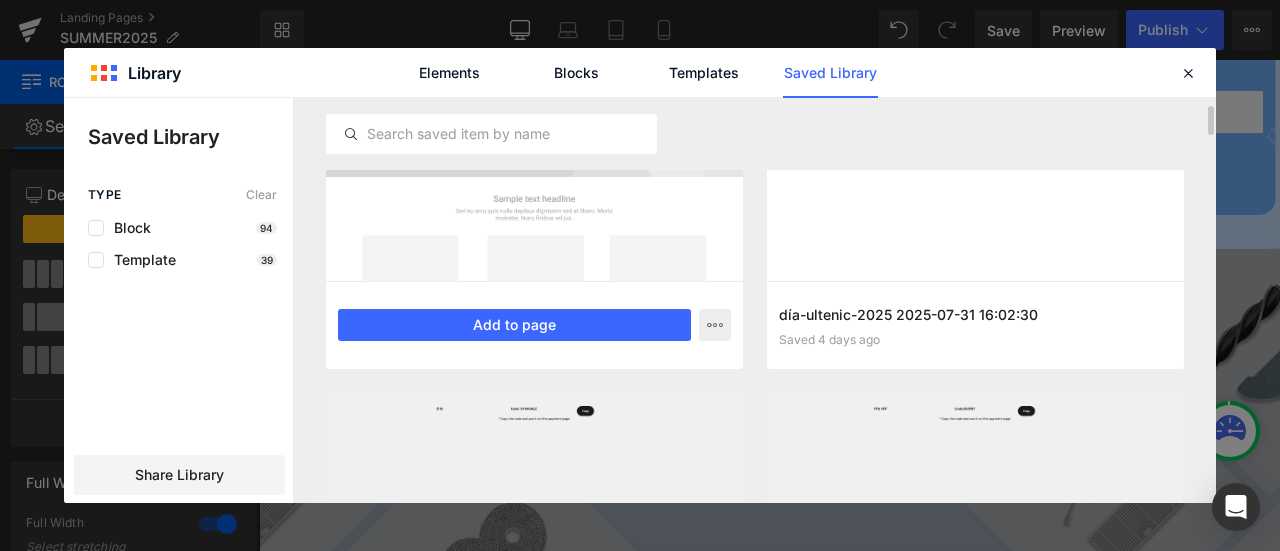 scroll, scrollTop: 0, scrollLeft: 0, axis: both 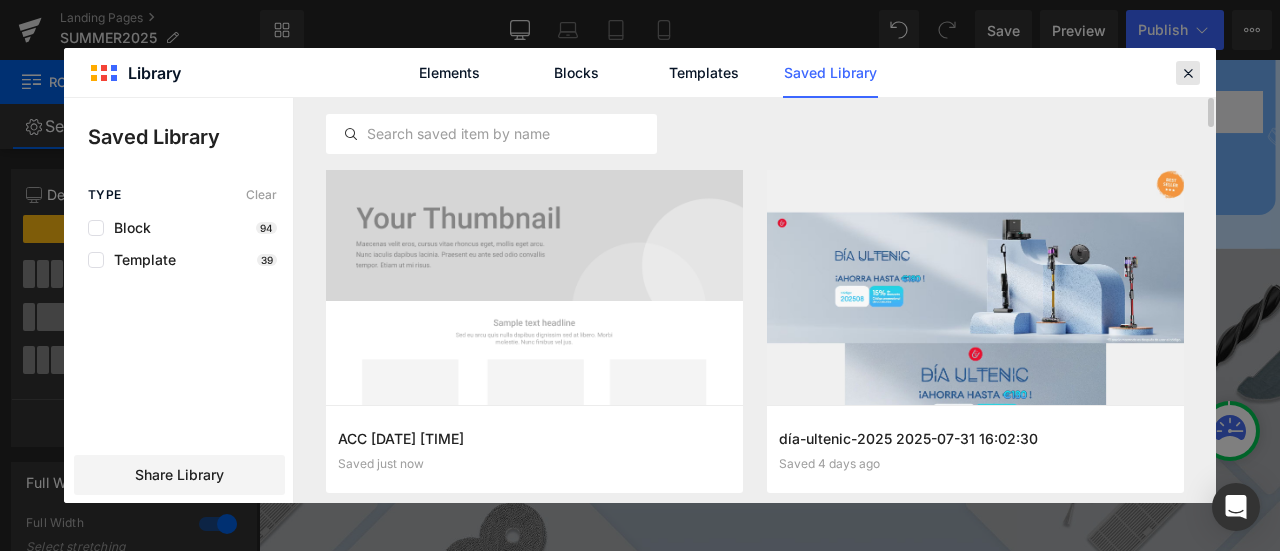 click at bounding box center [1188, 73] 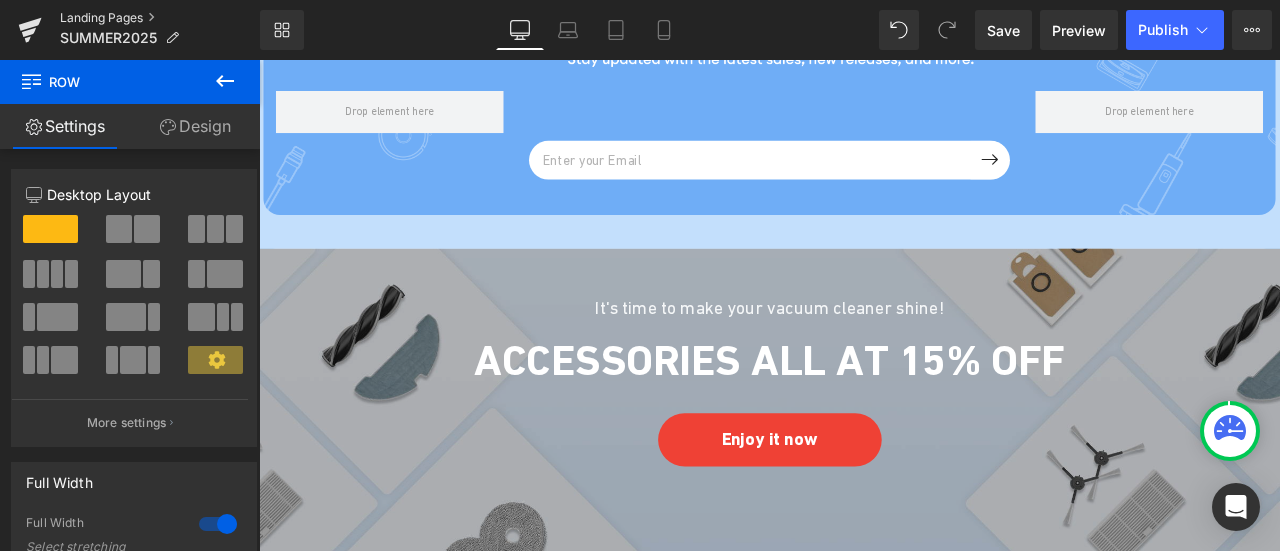click on "Landing Pages" at bounding box center [160, 18] 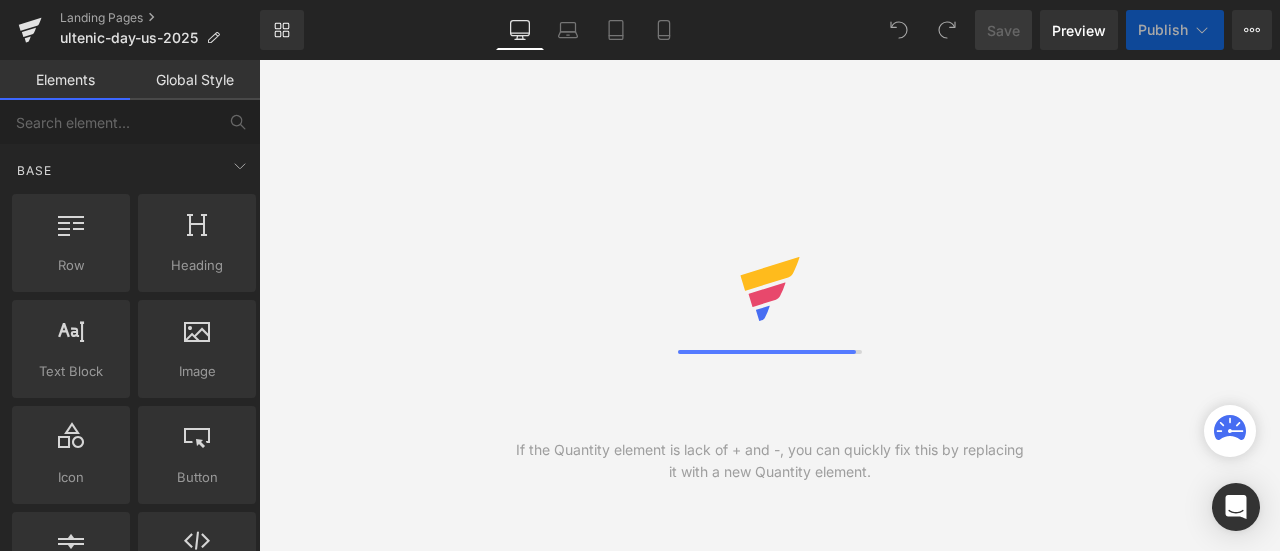 scroll, scrollTop: 0, scrollLeft: 0, axis: both 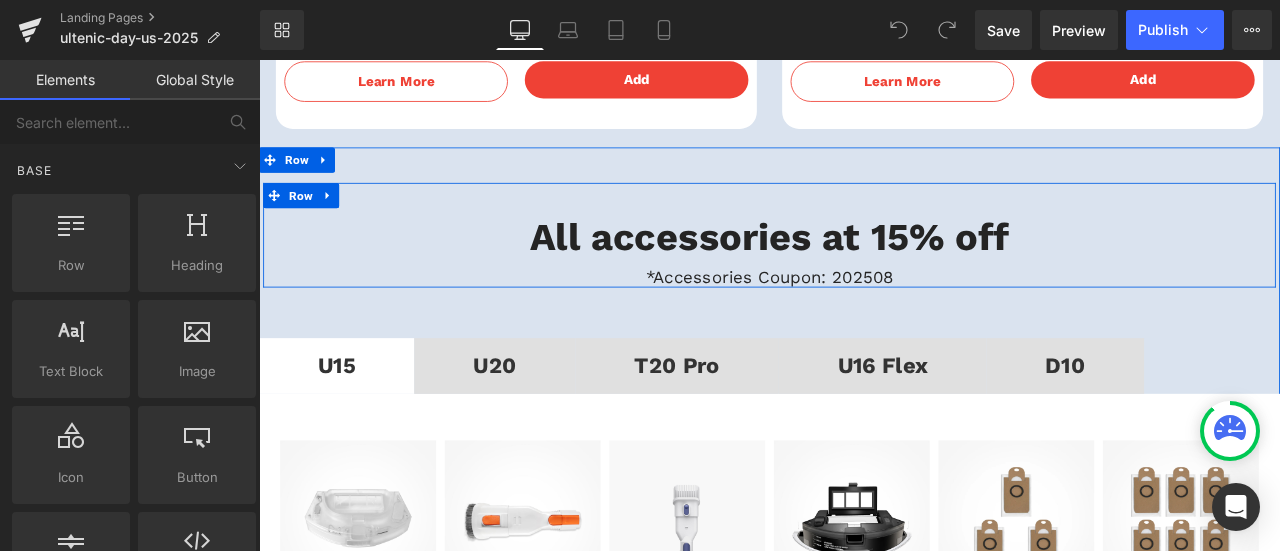 click on "​All accessories at 15% off" at bounding box center [864, 270] 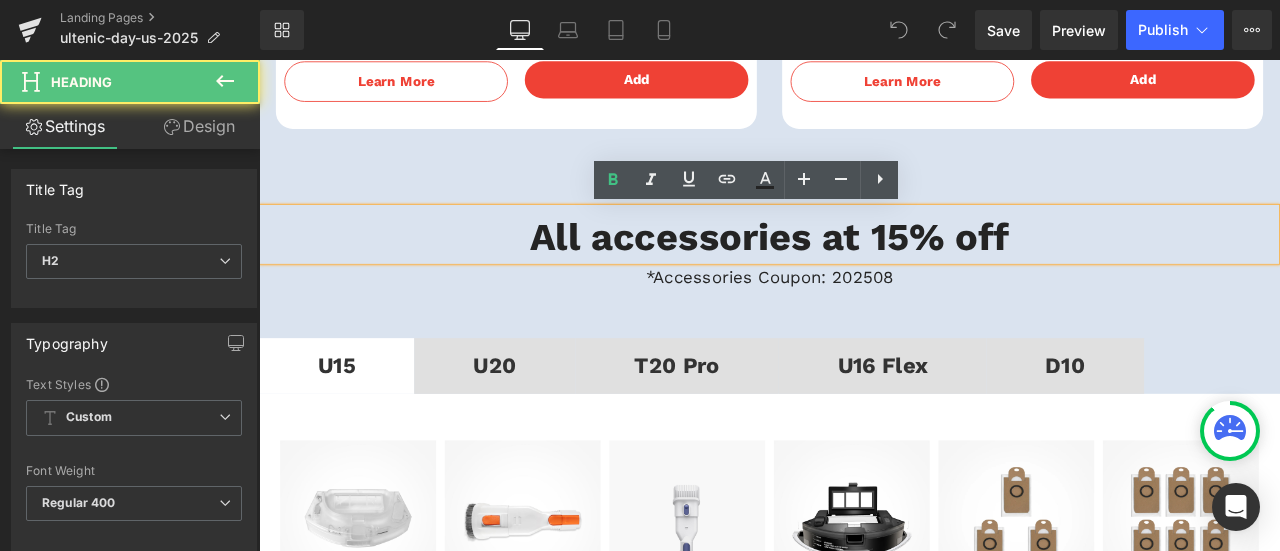 click on "​All accessories at 15% off Heading         *Accessories Coupon: 202508 Heading         Row
U15
Text Block
U20 Text Block
T20 Pro Text Block
U16 Flex Text Block
D10 Text Block
Sale Off" at bounding box center [864, 555] 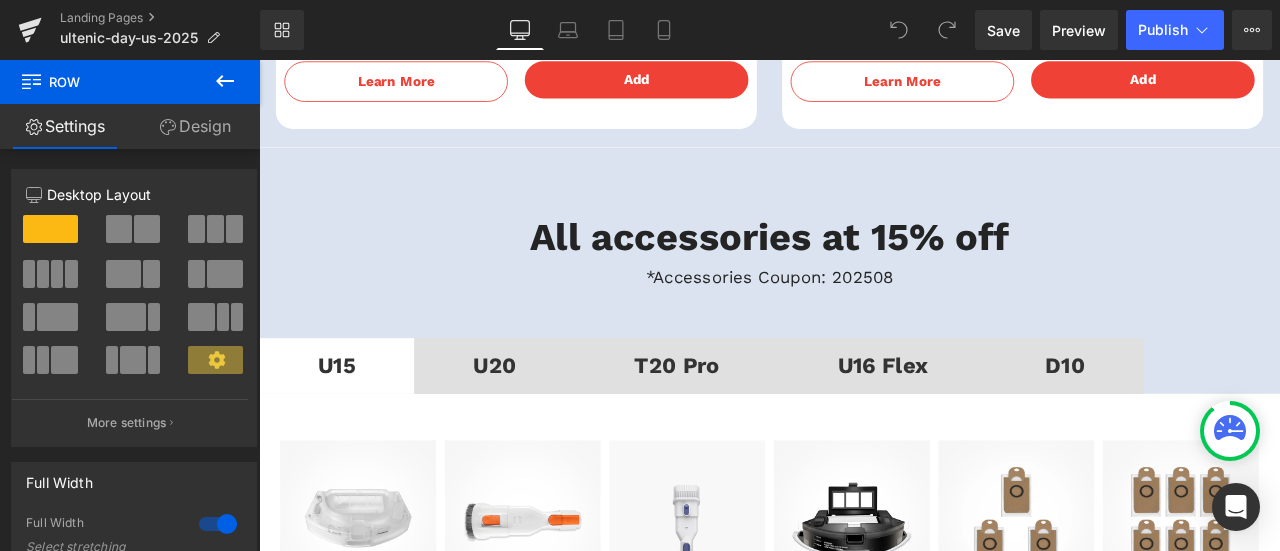 click on "​All accessories at 15% off" at bounding box center (864, 271) 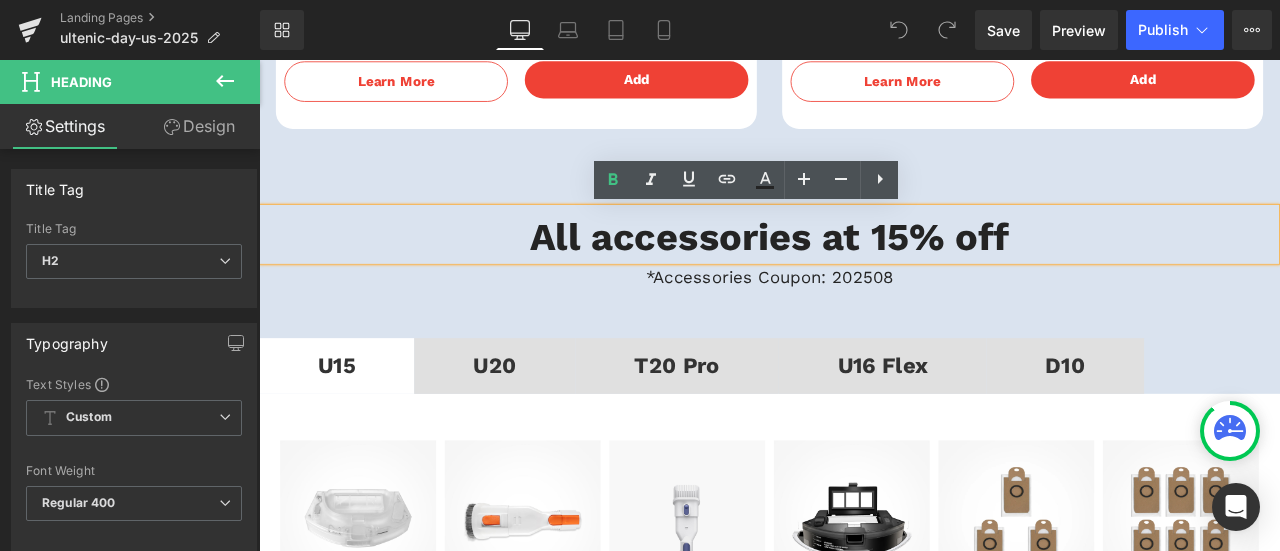 click on "​All accessories at 15% off" at bounding box center [864, 267] 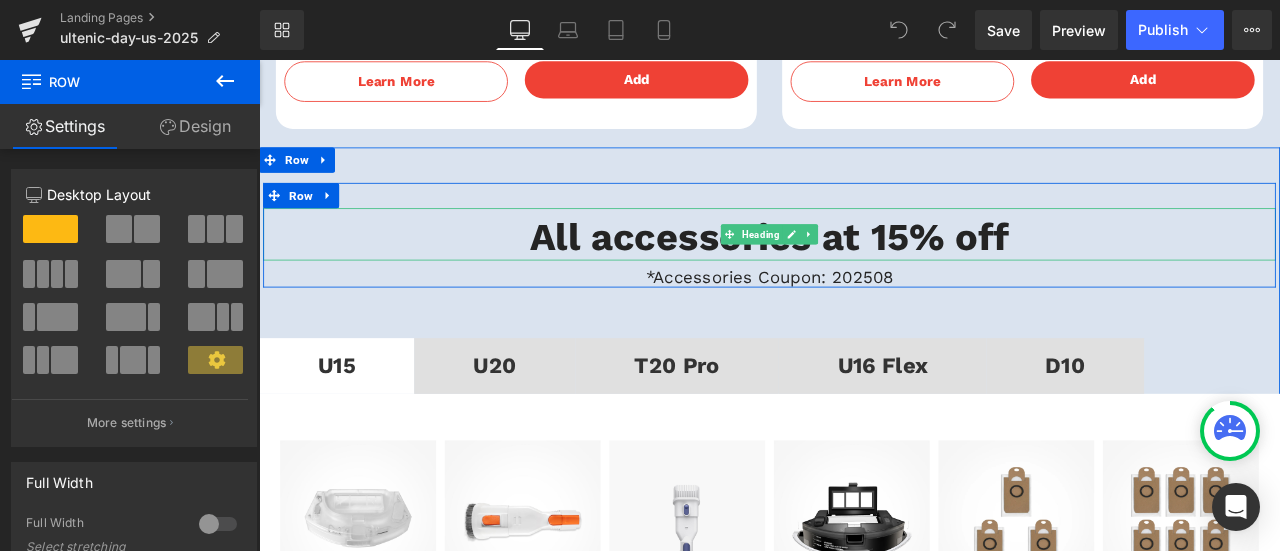 click on "​All accessories at 15% off" at bounding box center (864, 270) 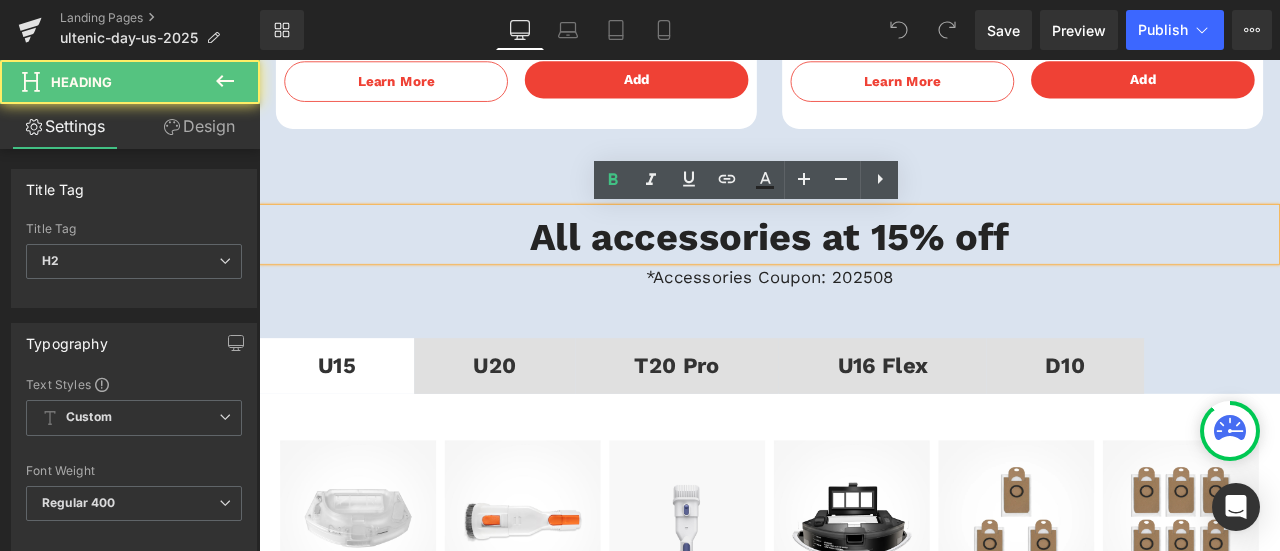 click on "​All accessories at 15% off" at bounding box center [864, 267] 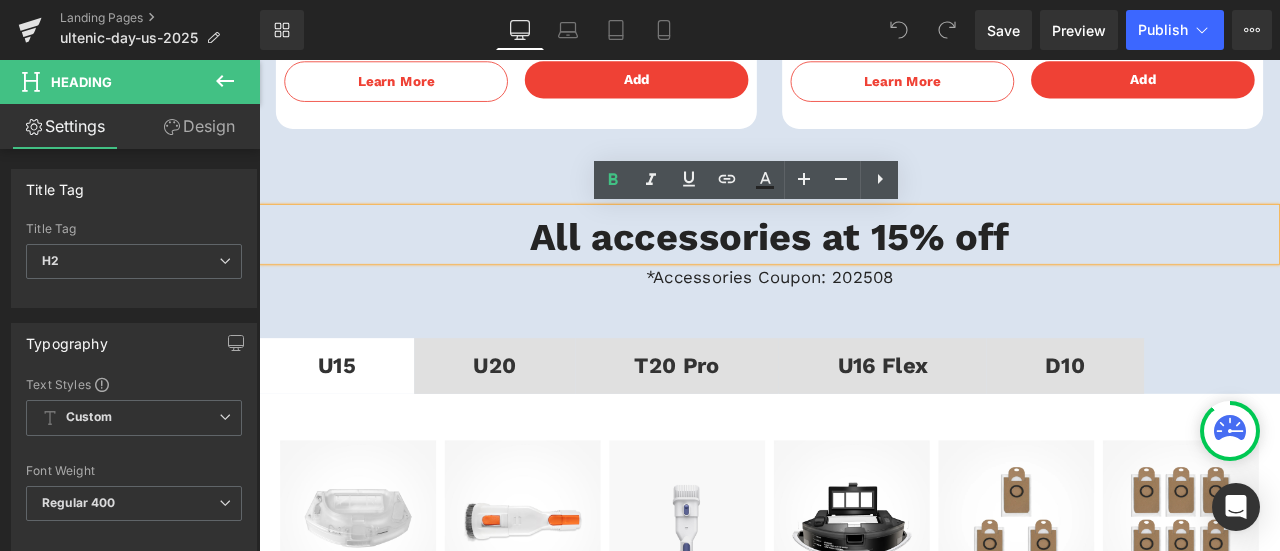 click on "​All accessories at 15% off Heading         *Accessories Coupon: 202508 Heading         Row" at bounding box center [864, 268] 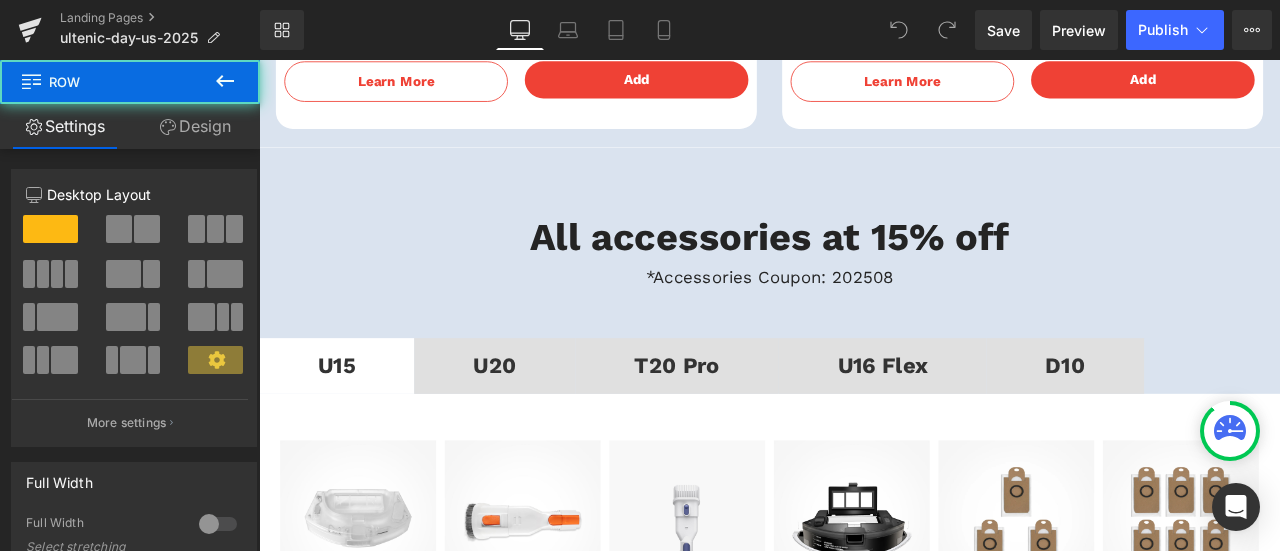 click on "​All accessories at 15% off Heading         *Accessories Coupon: 202508 Heading         Row
U15
Text Block
U20 Text Block
T20 Pro Text Block
U16 Flex Text Block
D10 Text Block
Sale Off" at bounding box center (864, 555) 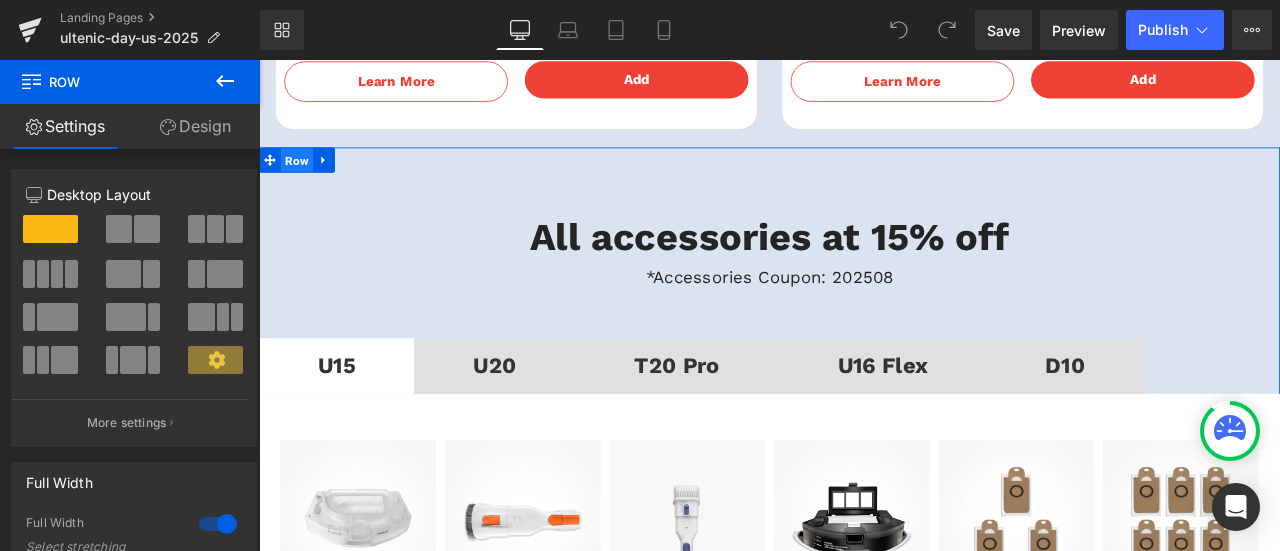 click on "Row" at bounding box center [304, 180] 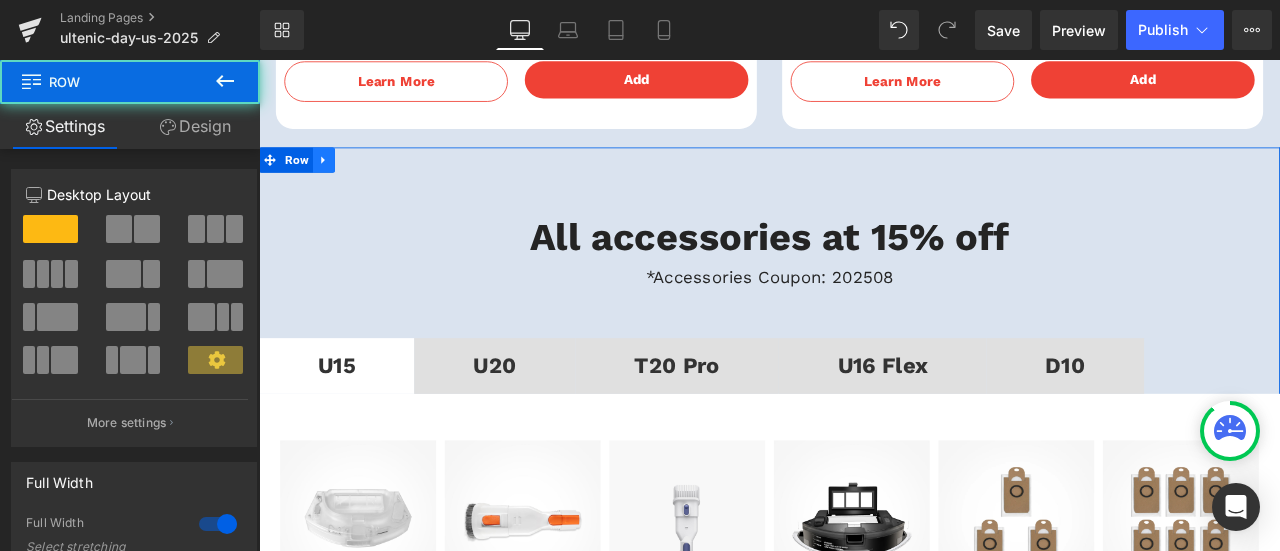 click 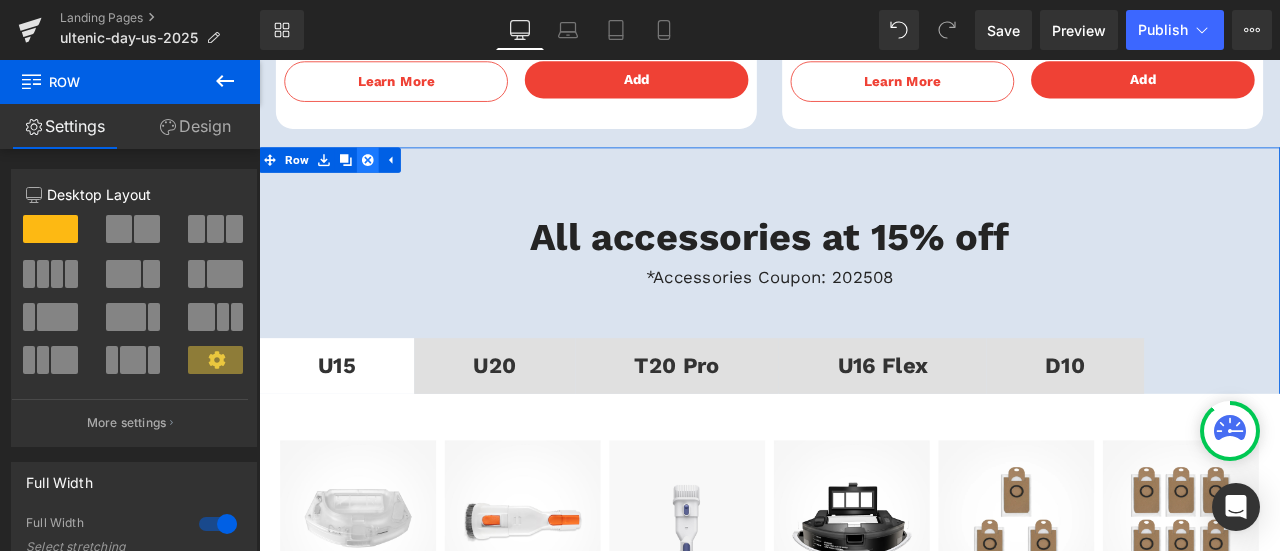 click 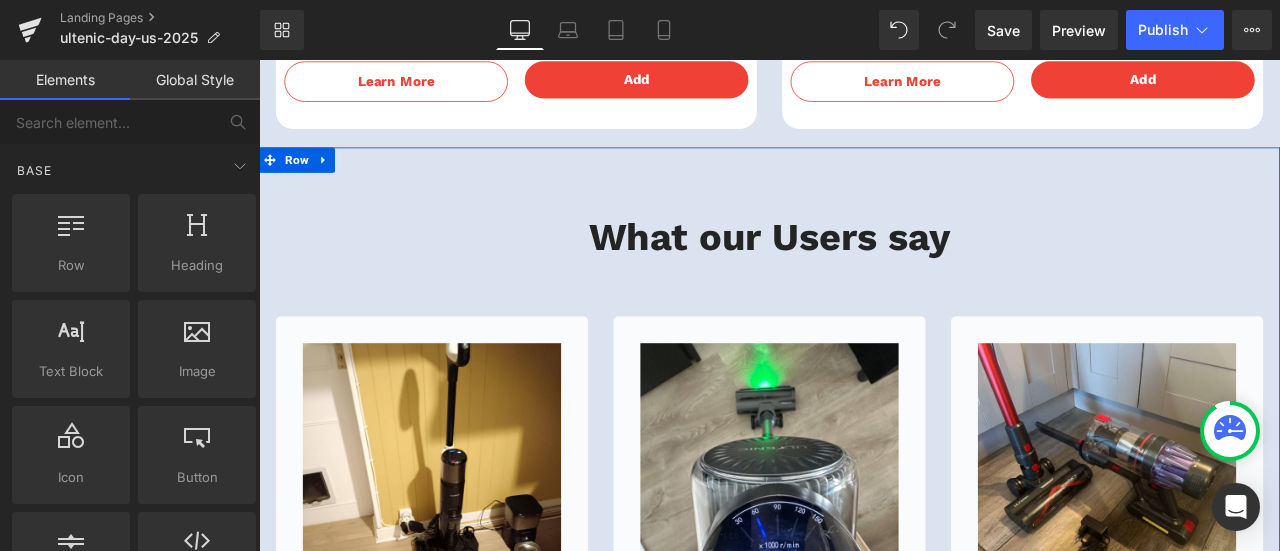 click on "[FIRST] [LAST]" at bounding box center [864, 655] 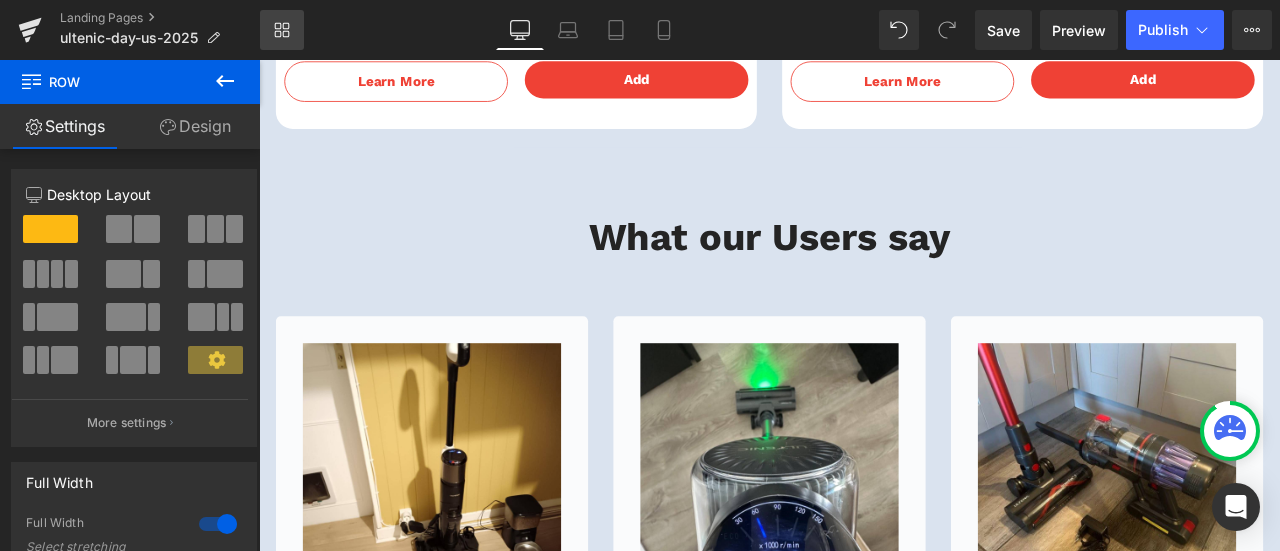 click on "Library" at bounding box center (282, 30) 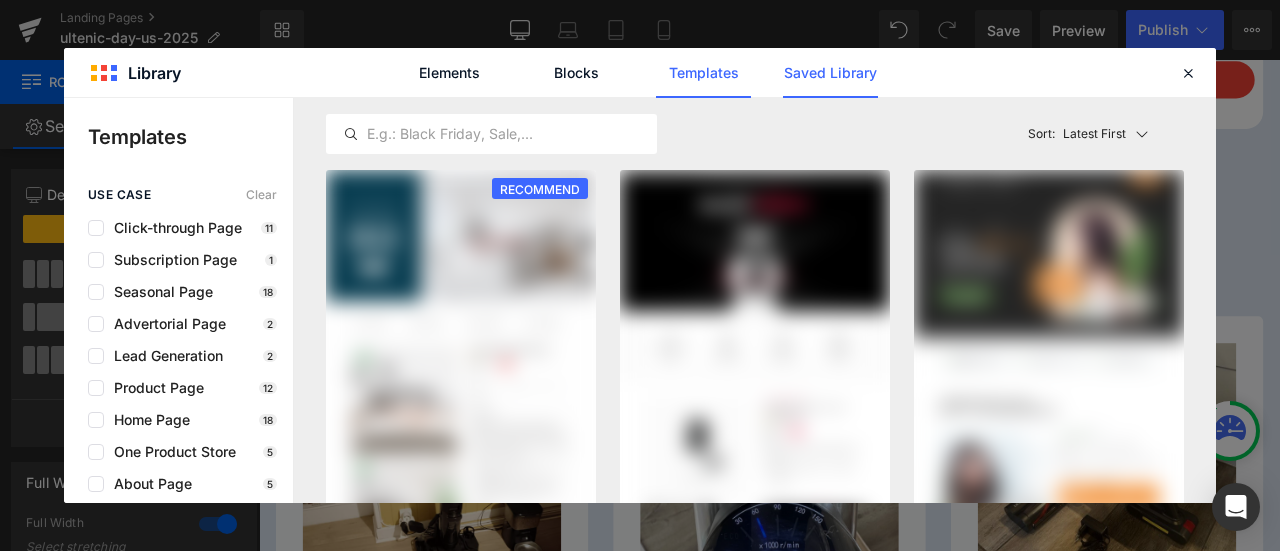 click on "Saved Library" 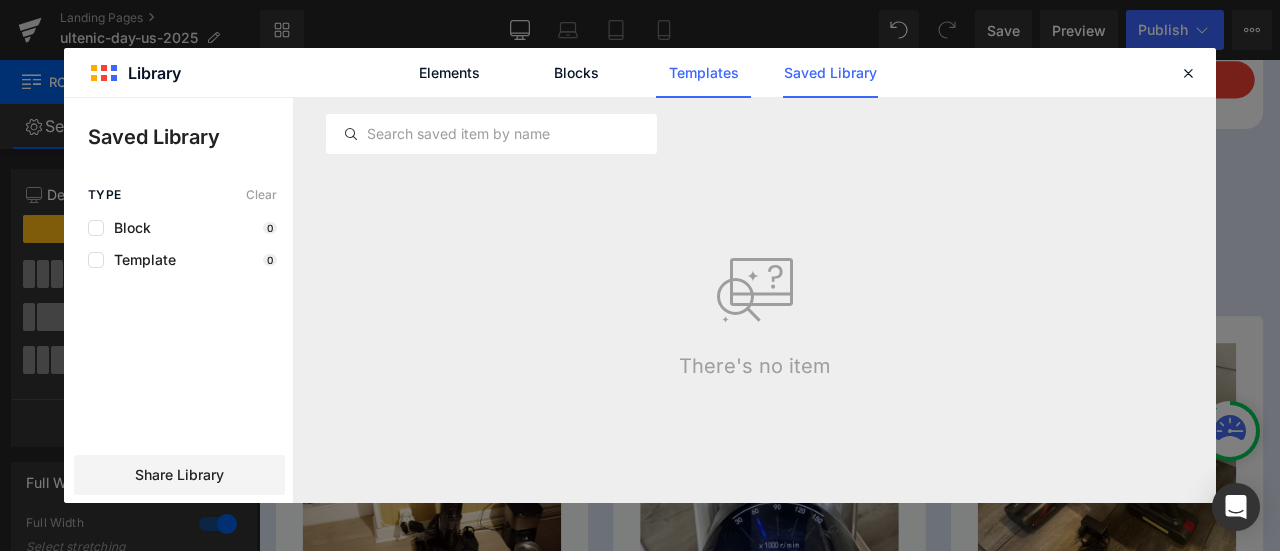 click on "Templates" 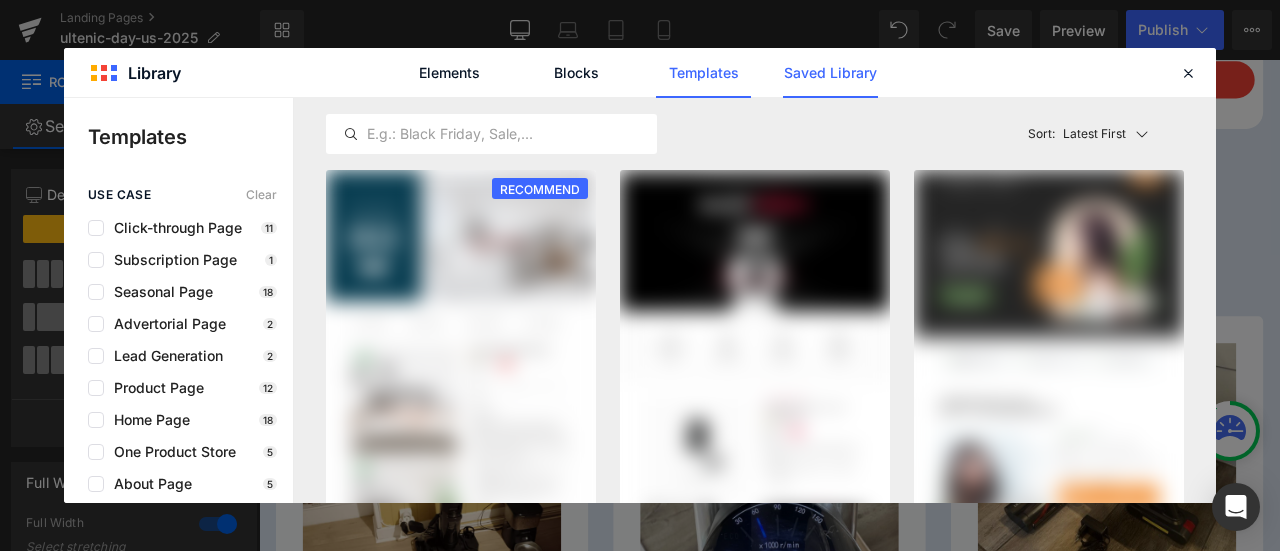 click on "Saved Library" 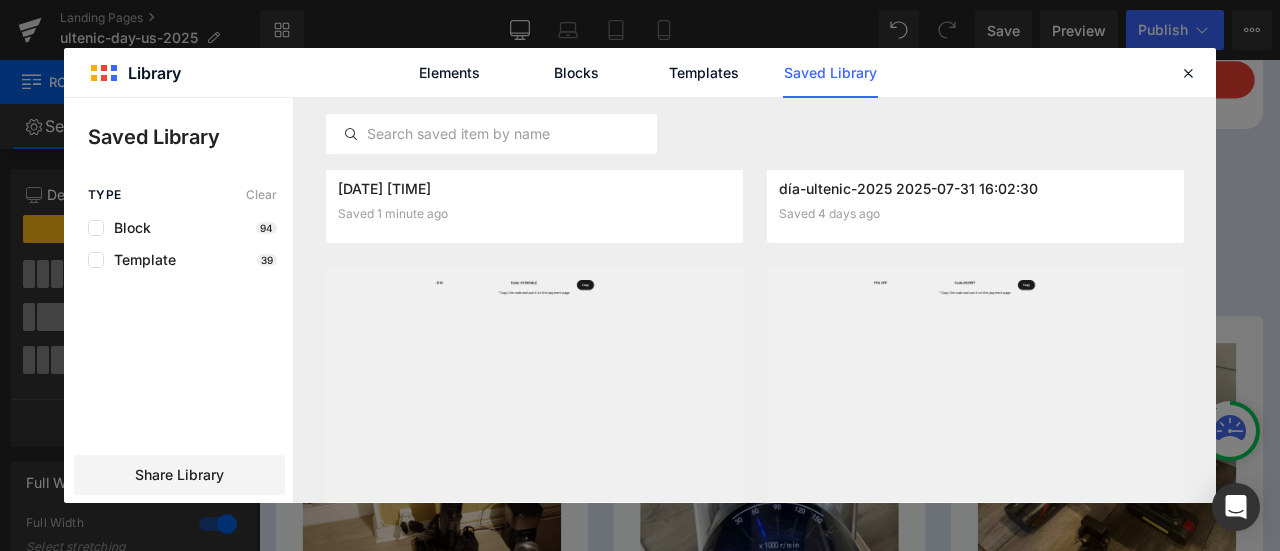 scroll, scrollTop: 50, scrollLeft: 0, axis: vertical 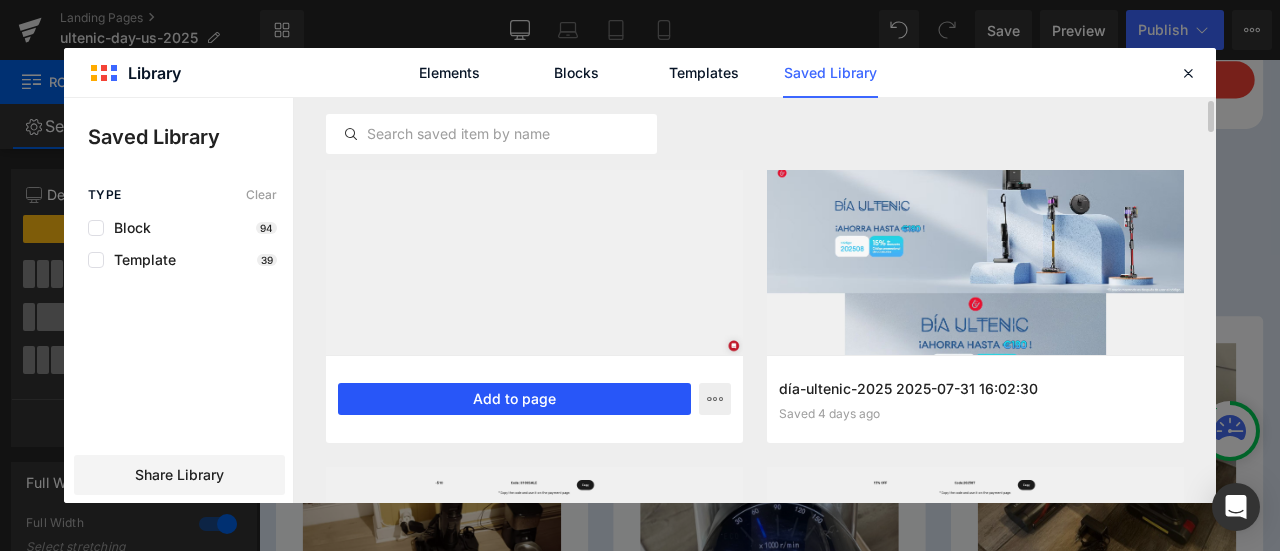 click on "Add to page" at bounding box center (514, 399) 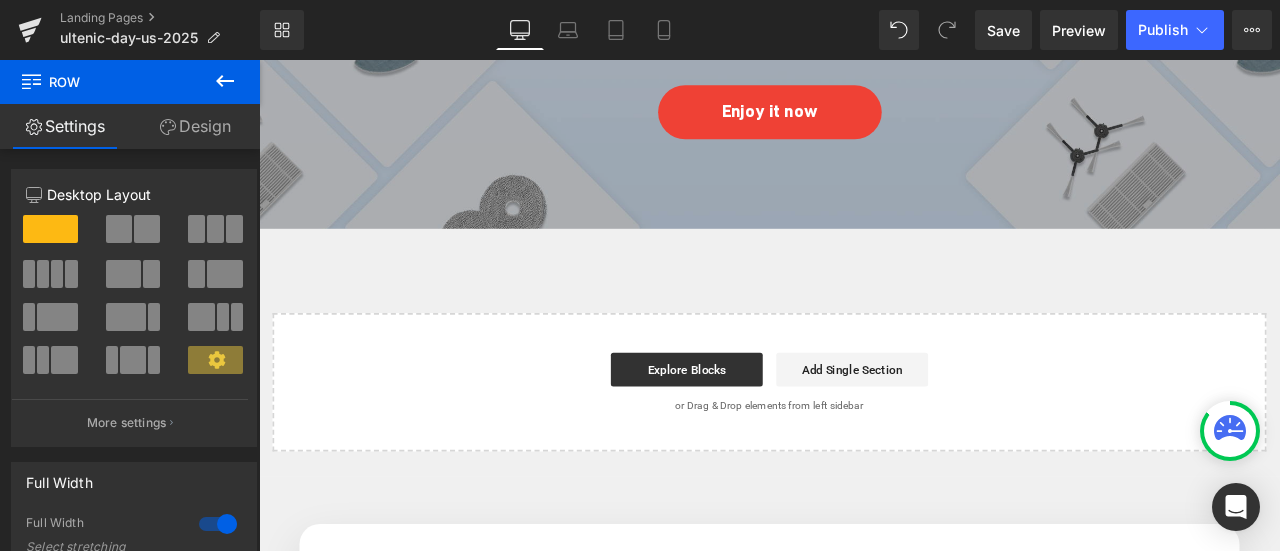 scroll, scrollTop: 5251, scrollLeft: 0, axis: vertical 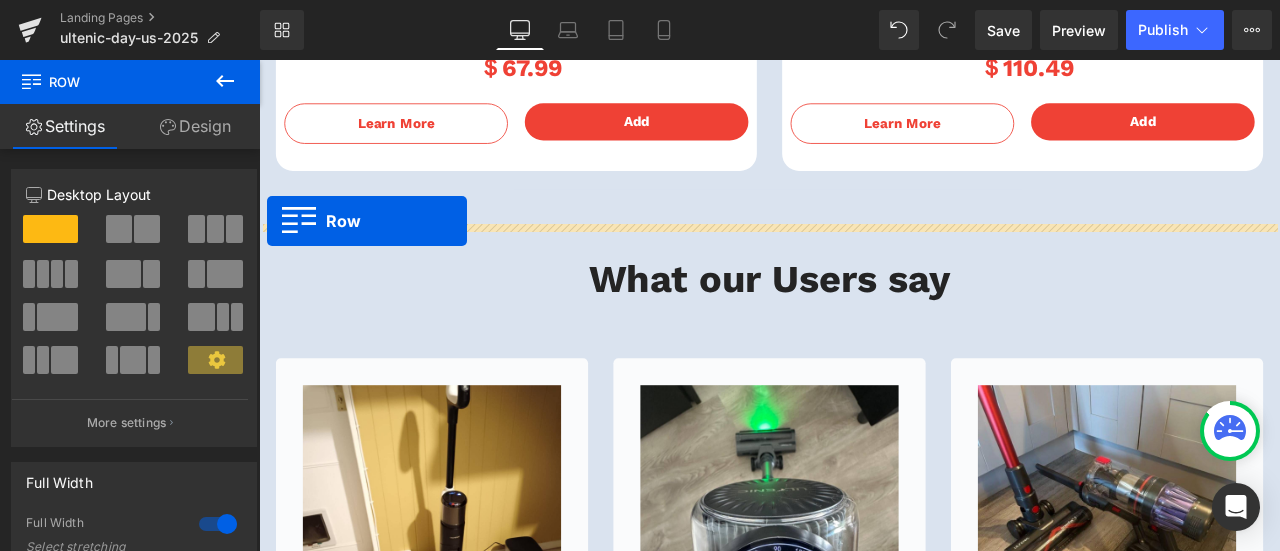 drag, startPoint x: 268, startPoint y: 171, endPoint x: 269, endPoint y: 251, distance: 80.00625 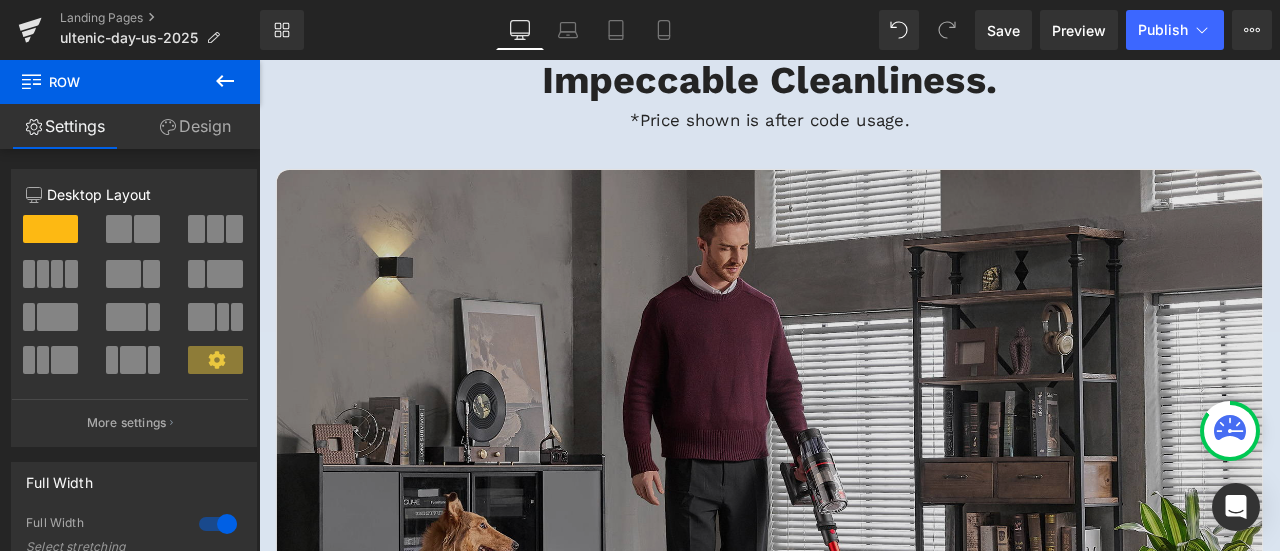scroll, scrollTop: 251, scrollLeft: 0, axis: vertical 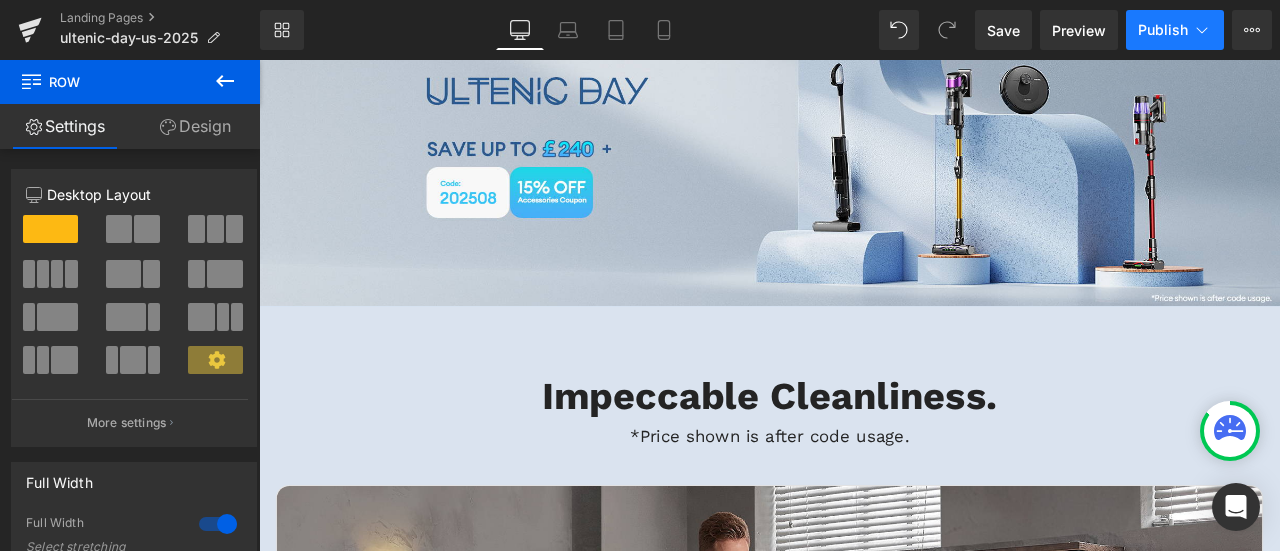 click on "Publish" at bounding box center (1163, 30) 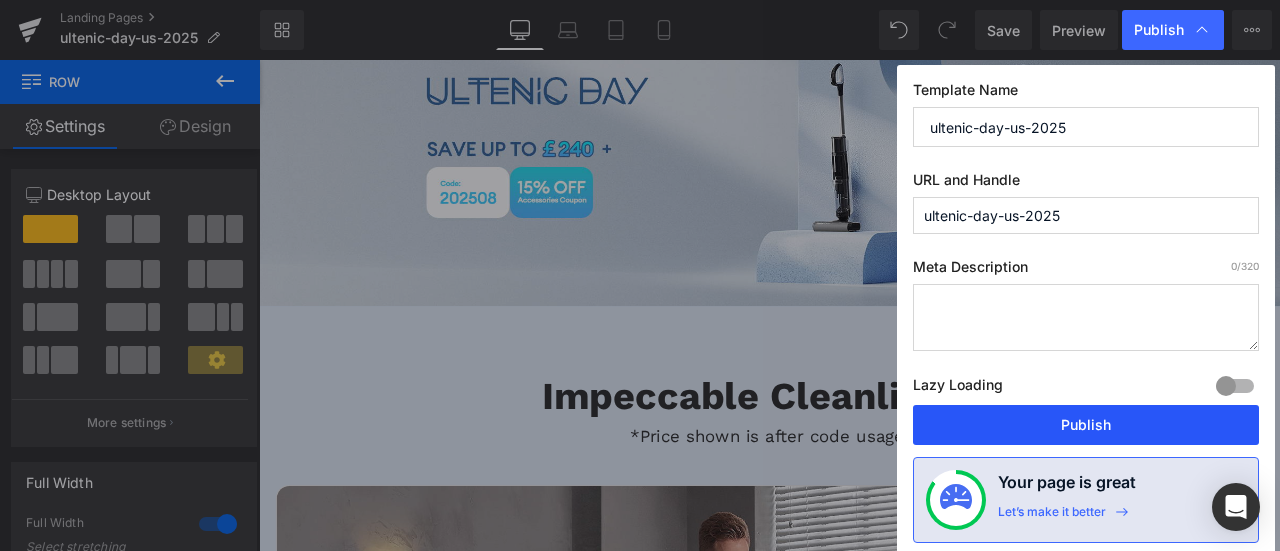 click on "Publish" at bounding box center [1086, 425] 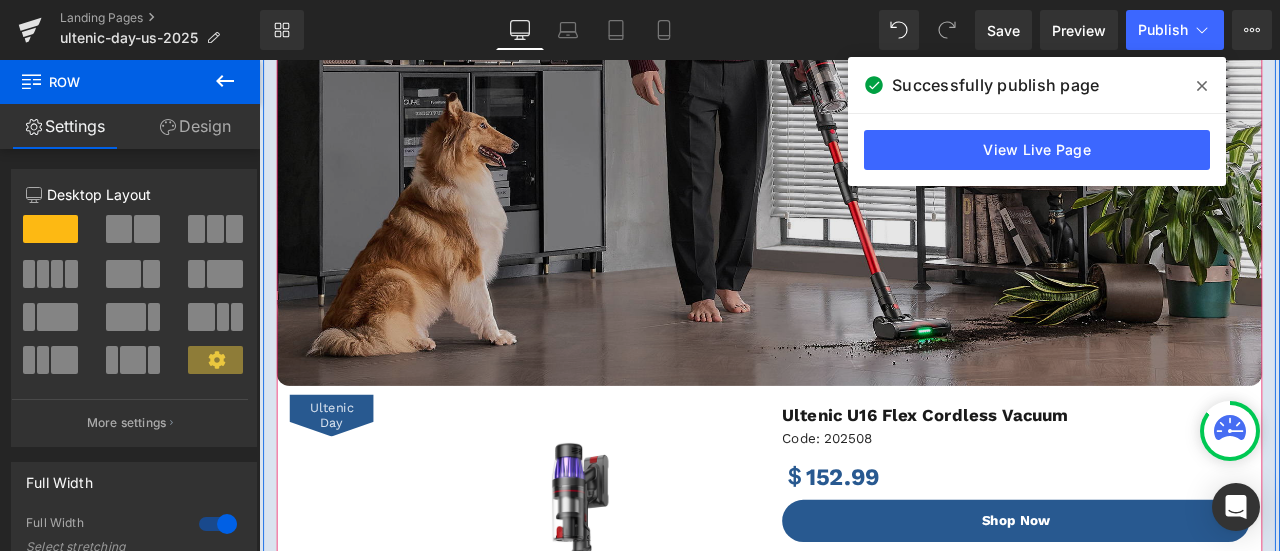 scroll, scrollTop: 1300, scrollLeft: 0, axis: vertical 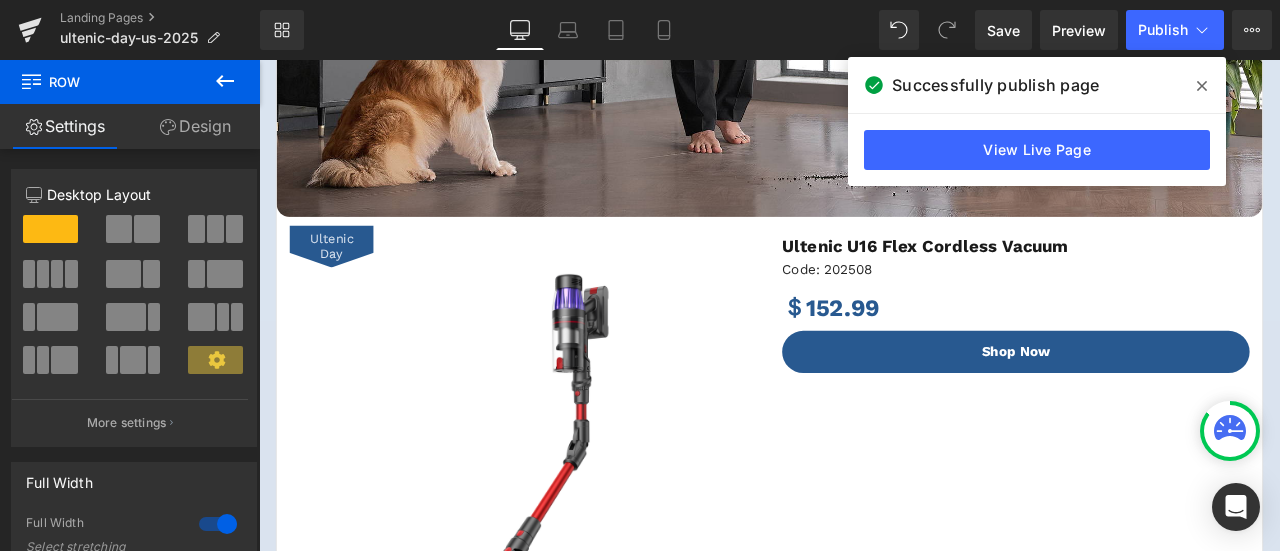 drag, startPoint x: 1204, startPoint y: 83, endPoint x: 1117, endPoint y: 29, distance: 102.396286 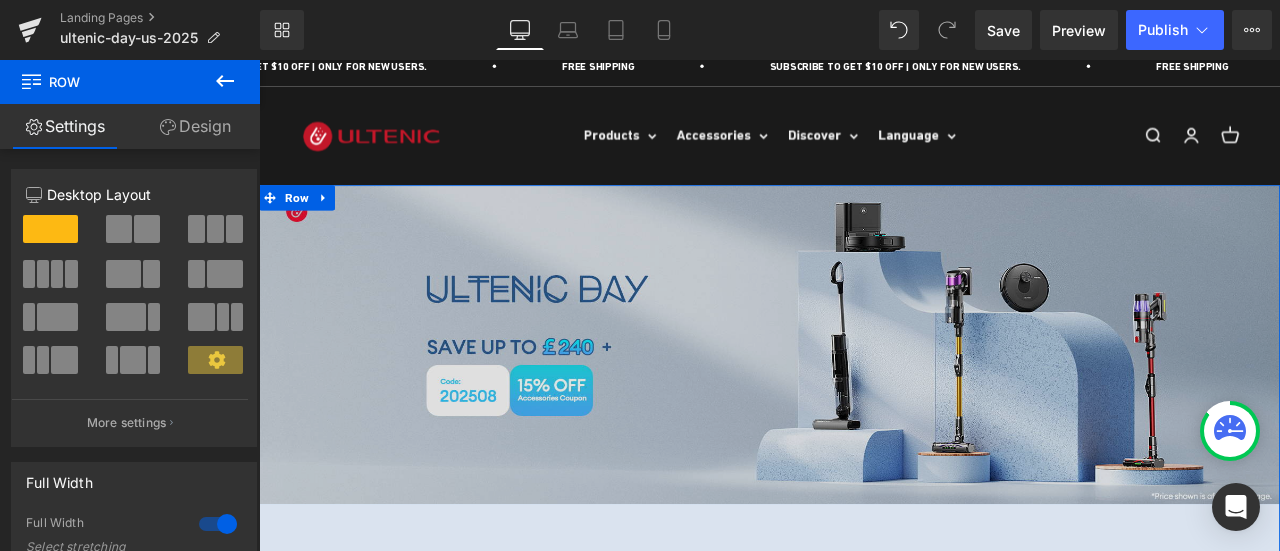 scroll, scrollTop: 0, scrollLeft: 0, axis: both 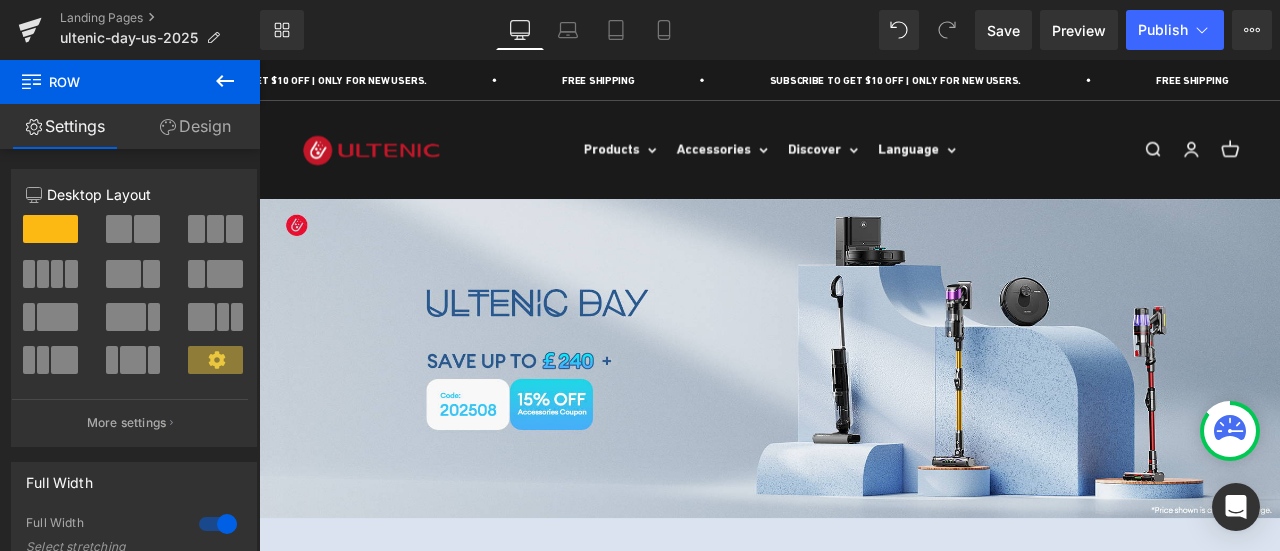 click on "Mobile" at bounding box center (664, 30) 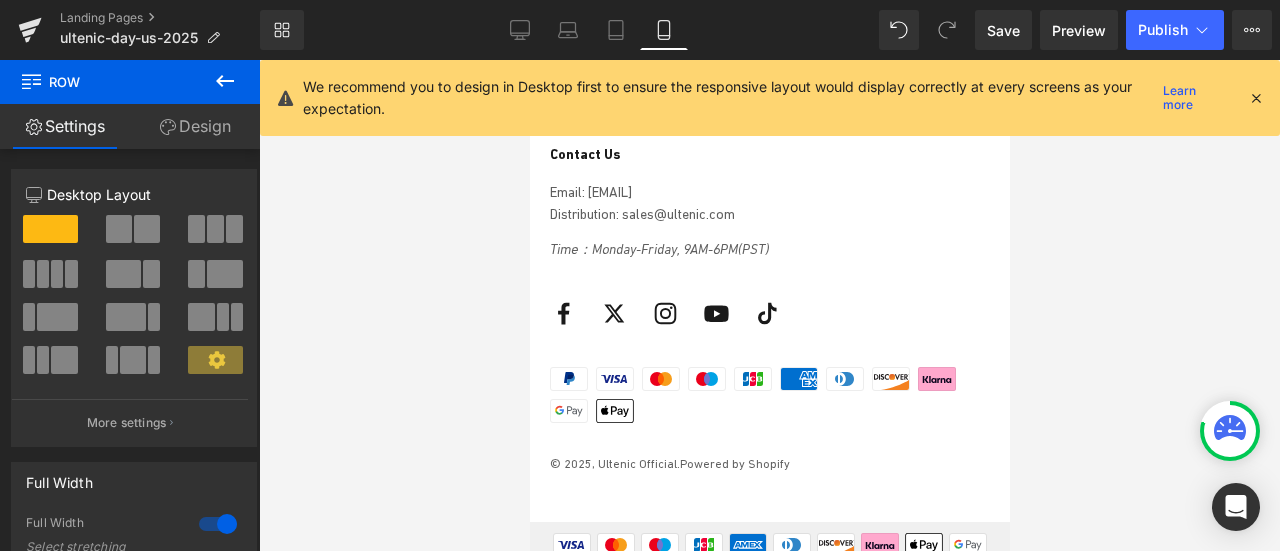 scroll, scrollTop: 5442, scrollLeft: 0, axis: vertical 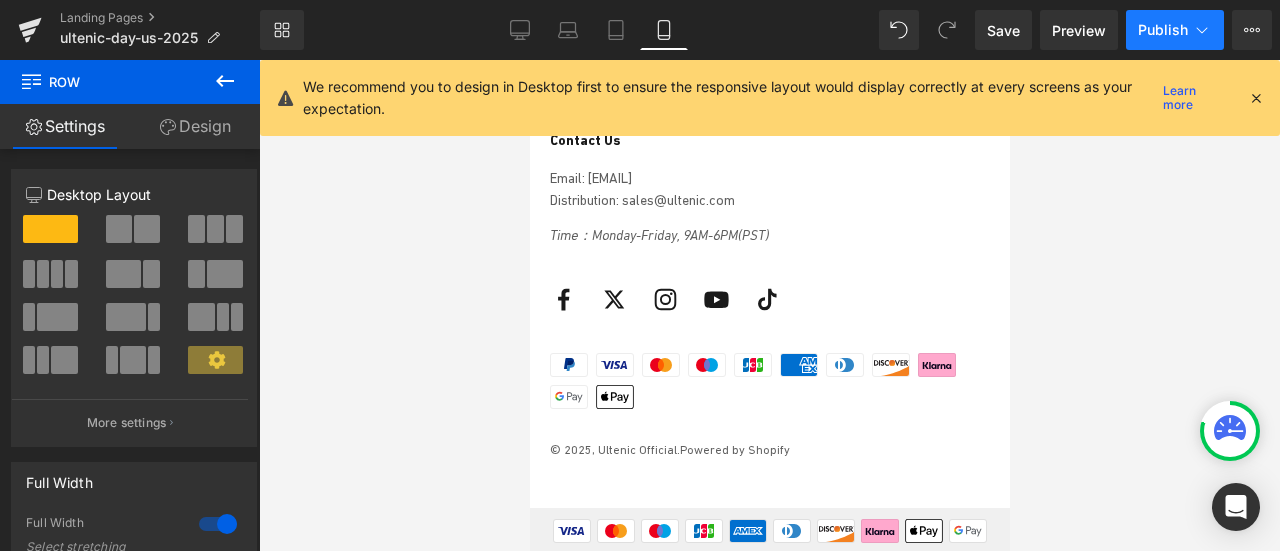click on "Publish" at bounding box center (1163, 30) 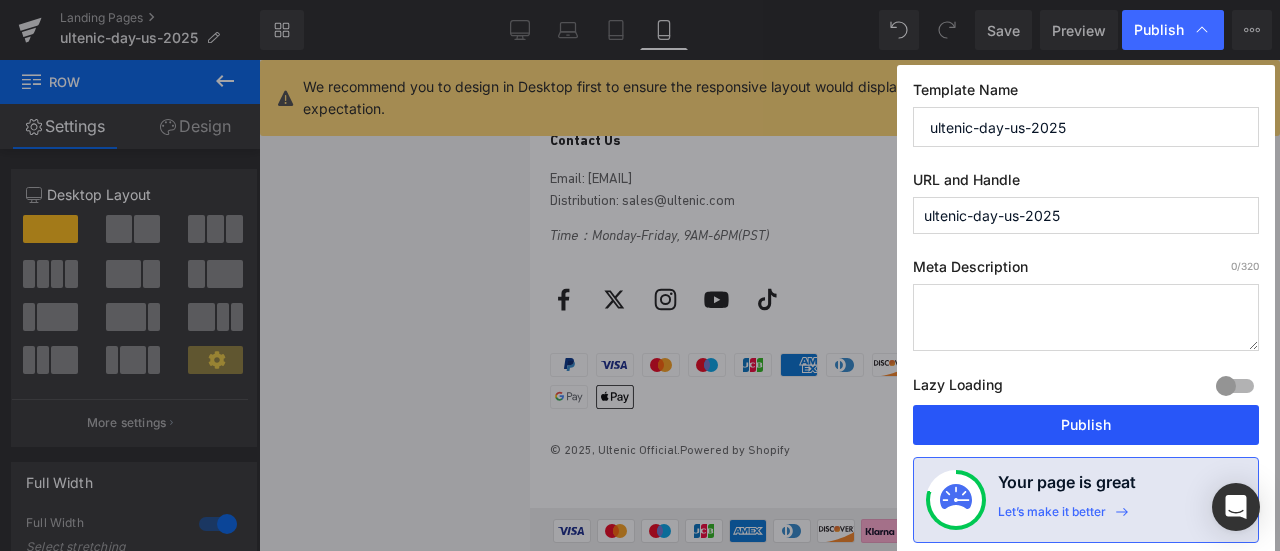 drag, startPoint x: 1088, startPoint y: 423, endPoint x: 327, endPoint y: 155, distance: 806.81165 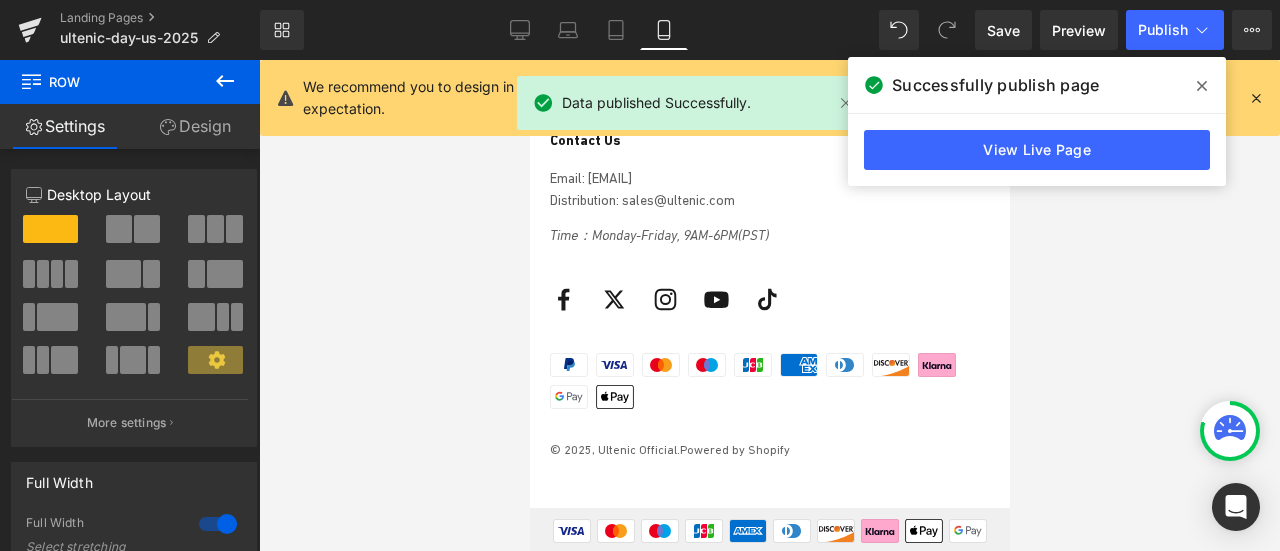click at bounding box center [1202, 86] 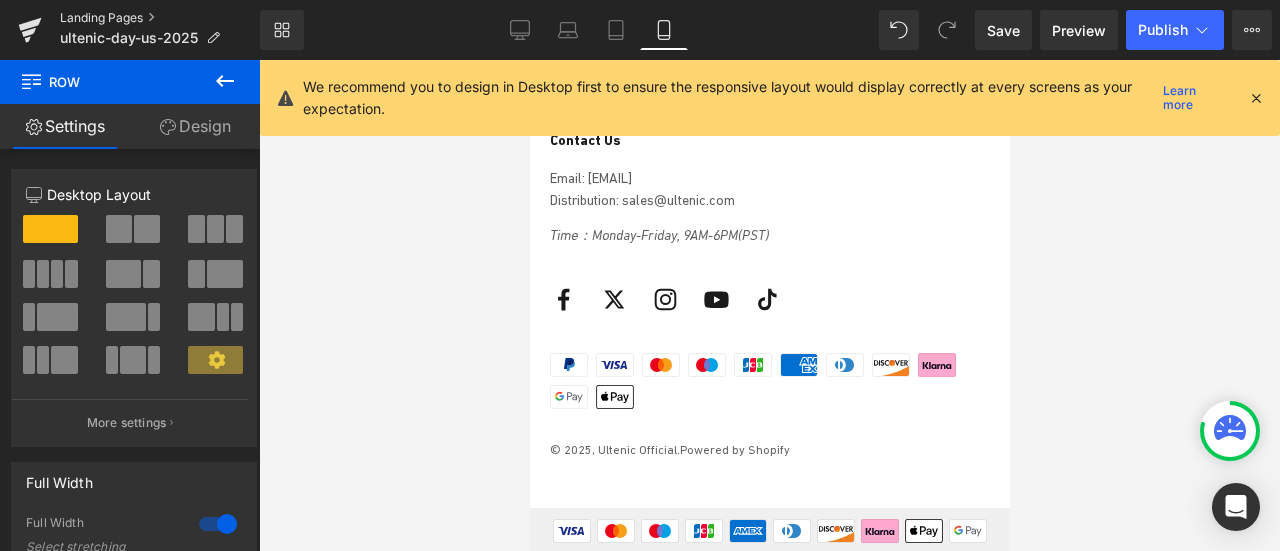 click on "Landing Pages" at bounding box center [160, 18] 